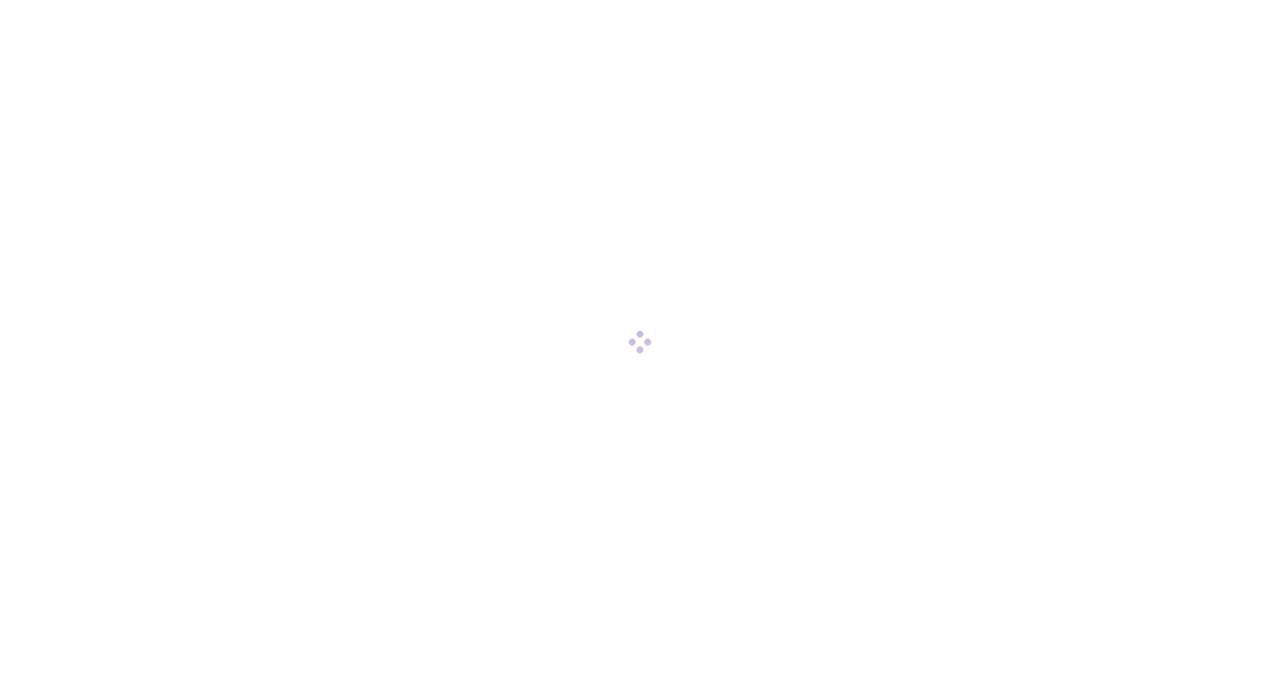 scroll, scrollTop: 0, scrollLeft: 0, axis: both 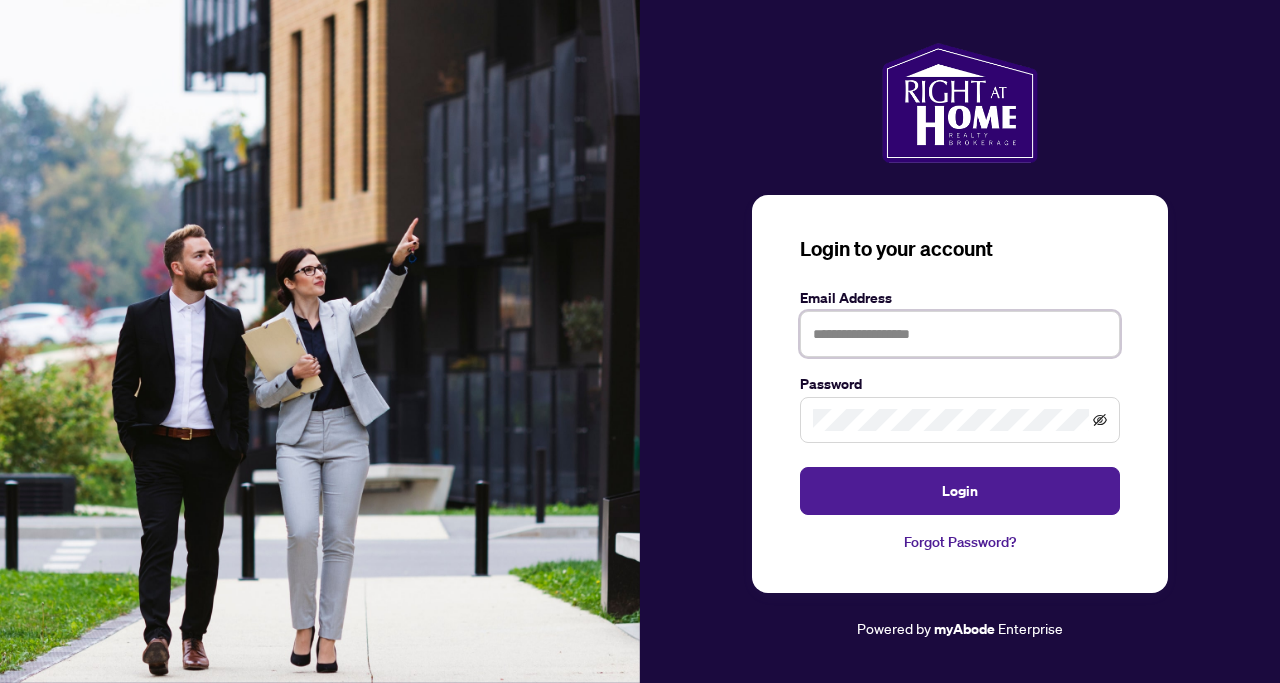 type on "**********" 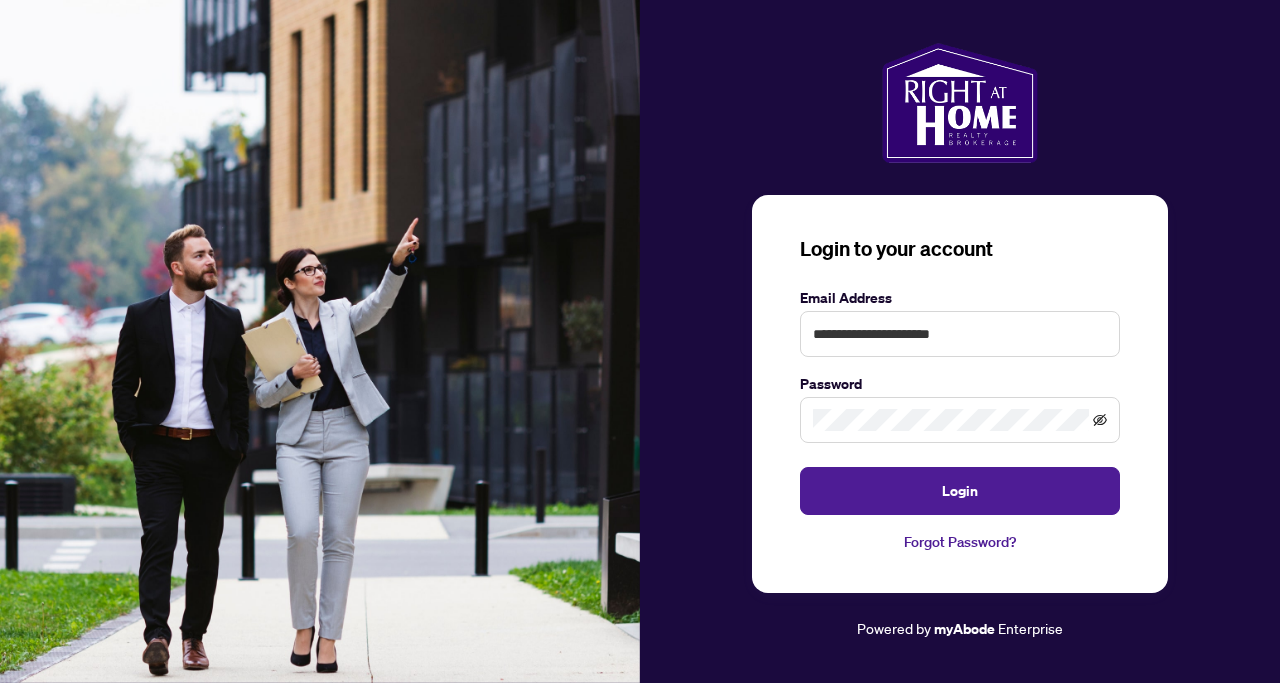 click 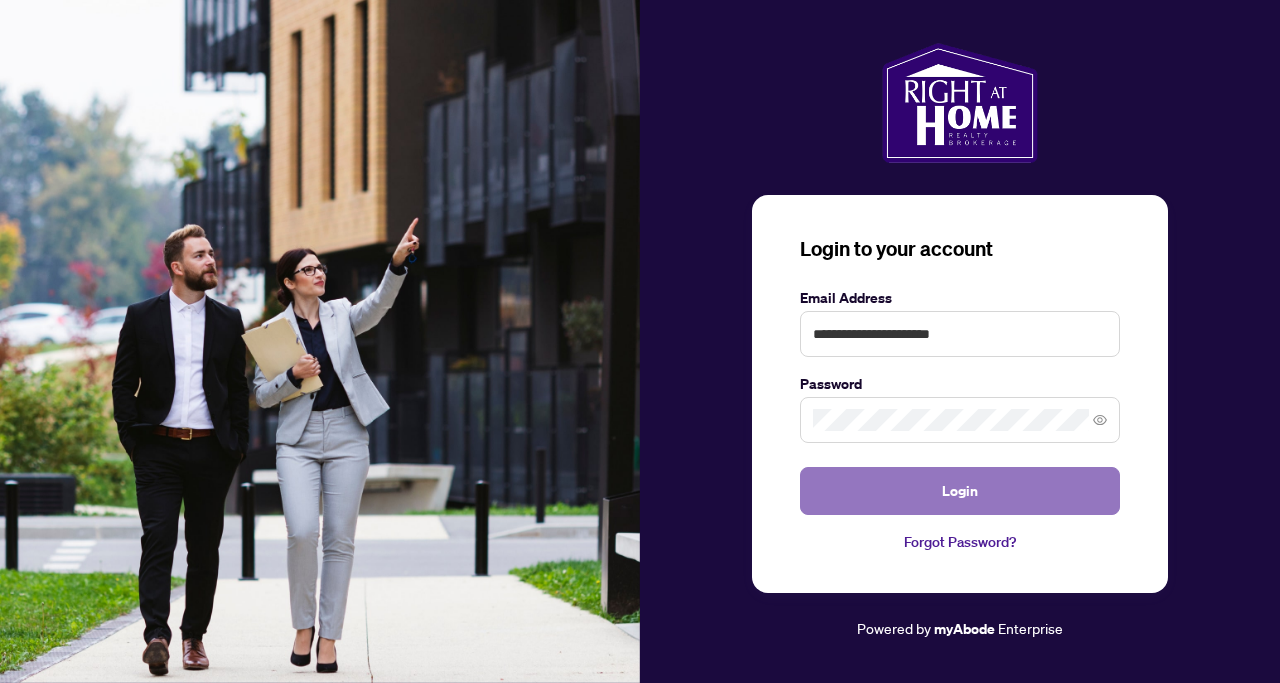 click on "Login" at bounding box center [960, 491] 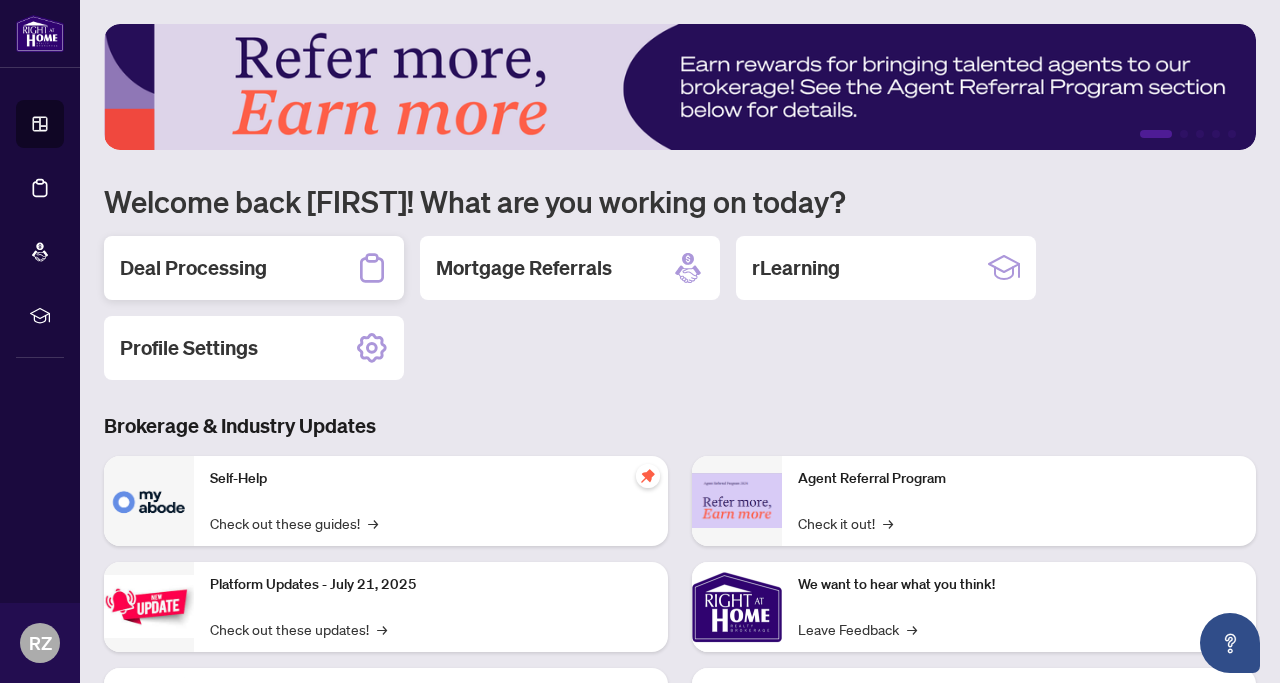 click on "Deal Processing" at bounding box center (254, 268) 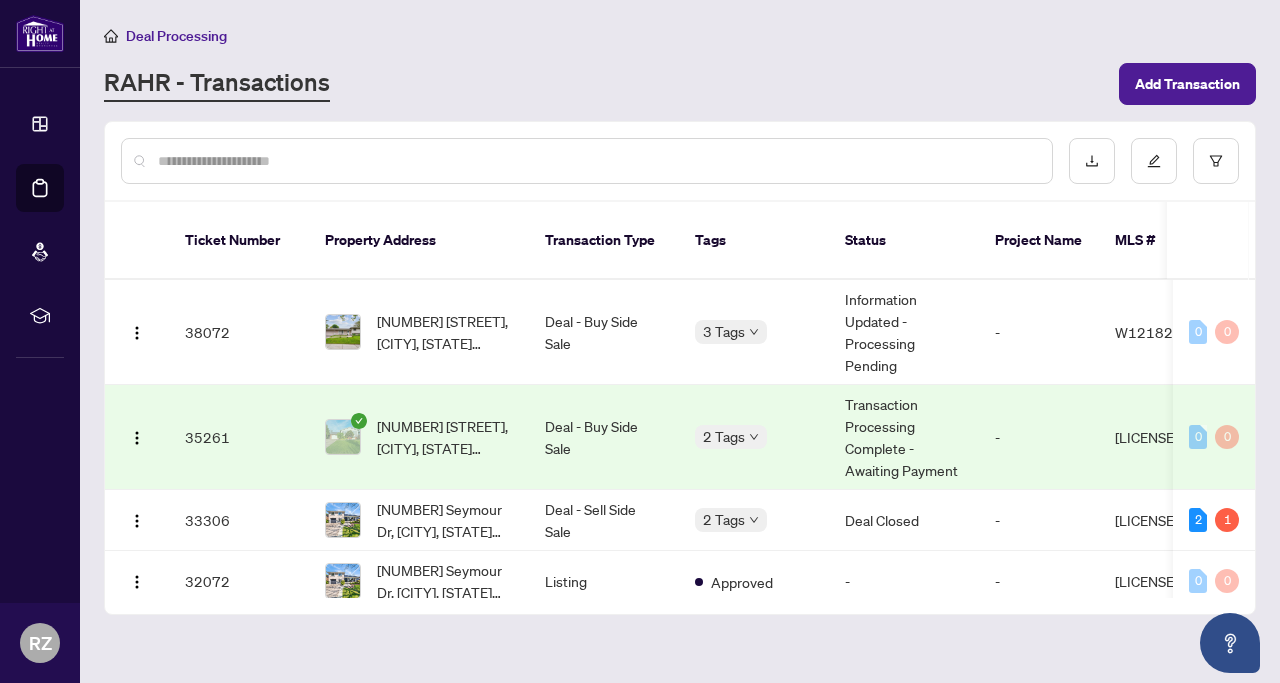 scroll, scrollTop: 43, scrollLeft: 0, axis: vertical 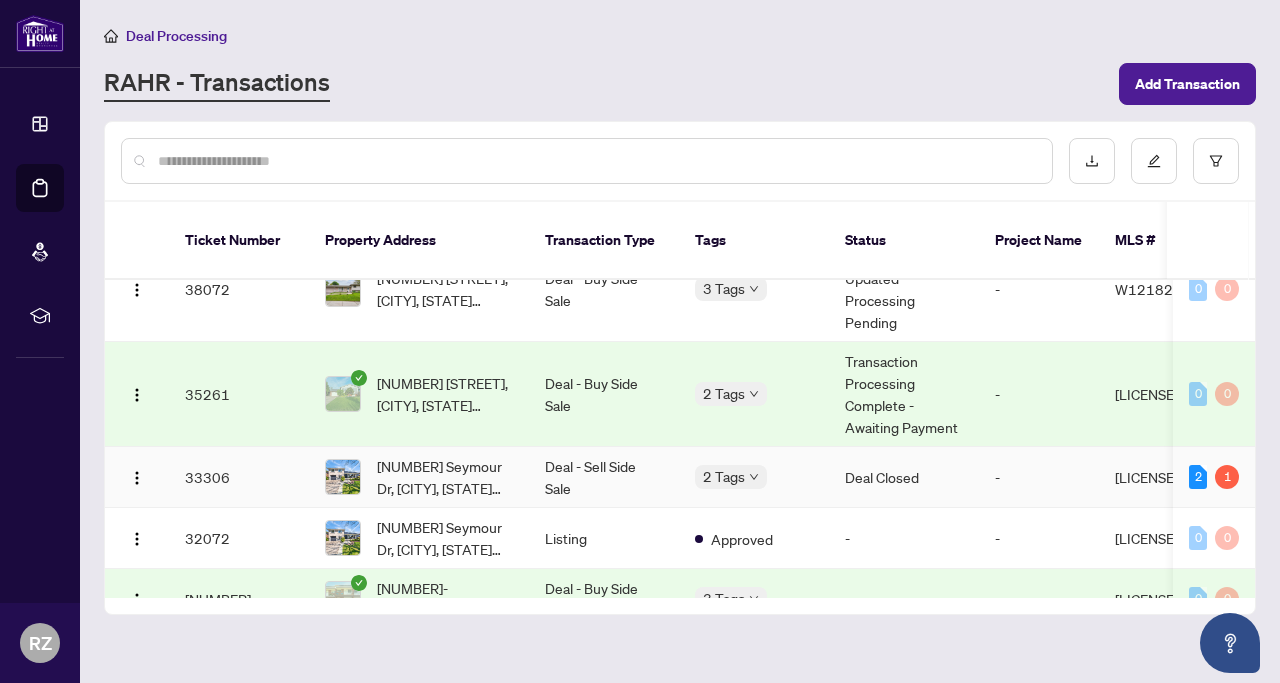click on "Deal - Sell Side Sale" at bounding box center (604, 477) 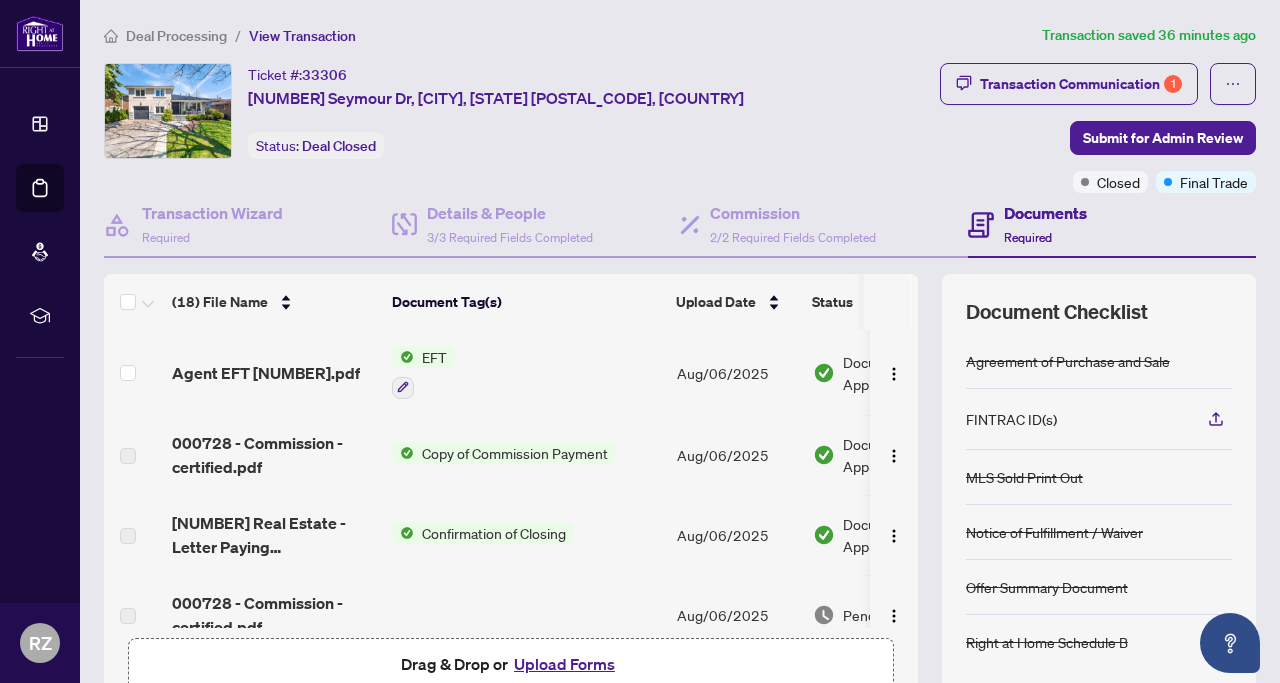 click on "Agent EFT [NUMBER].pdf" at bounding box center [266, 373] 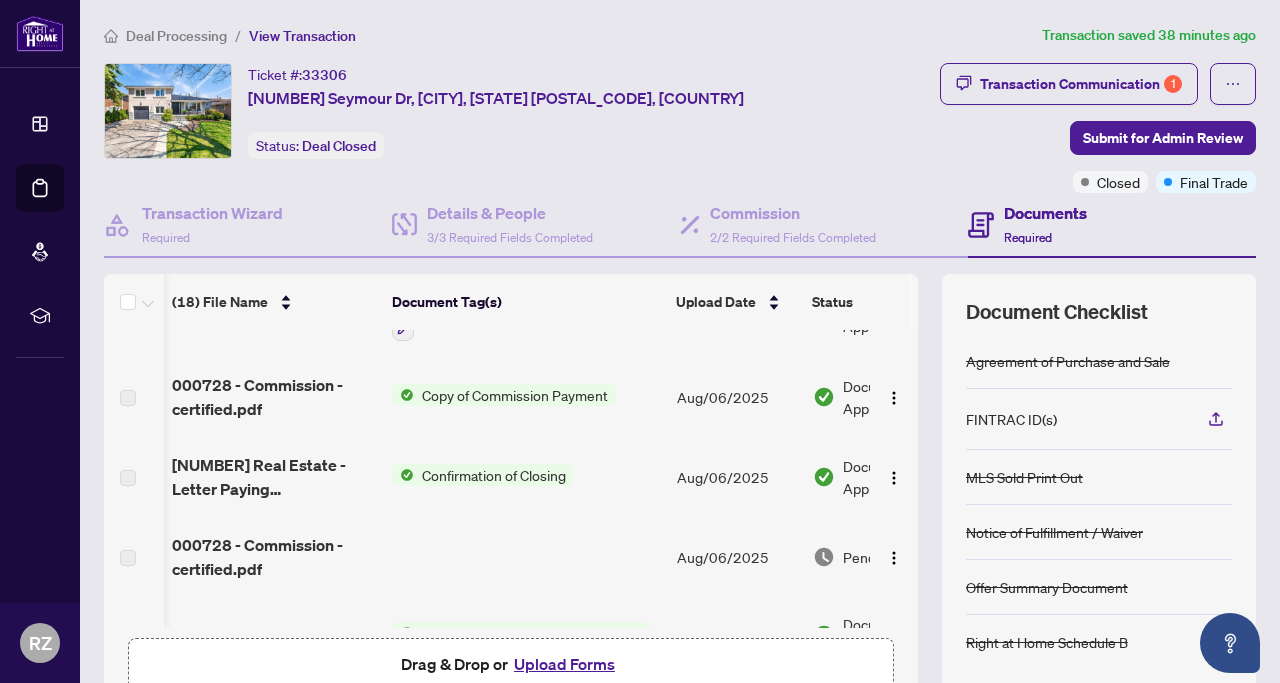 scroll, scrollTop: 58, scrollLeft: 110, axis: both 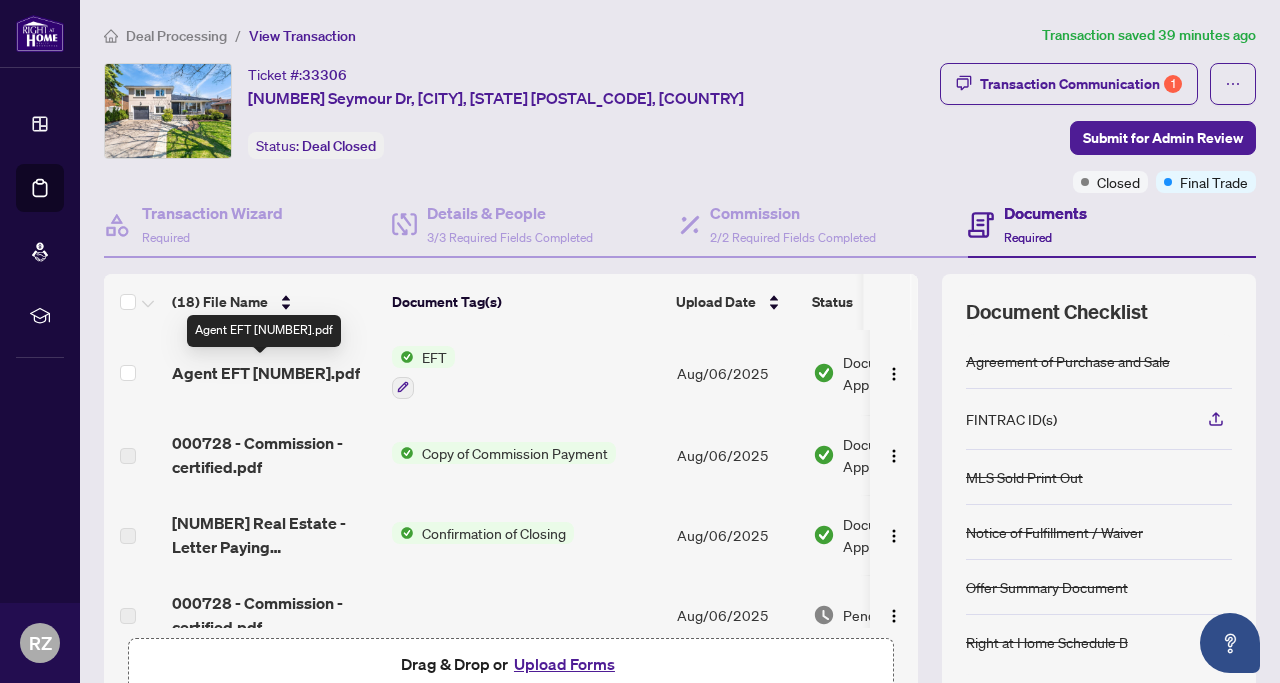 click on "Agent EFT [NUMBER].pdf" at bounding box center [266, 373] 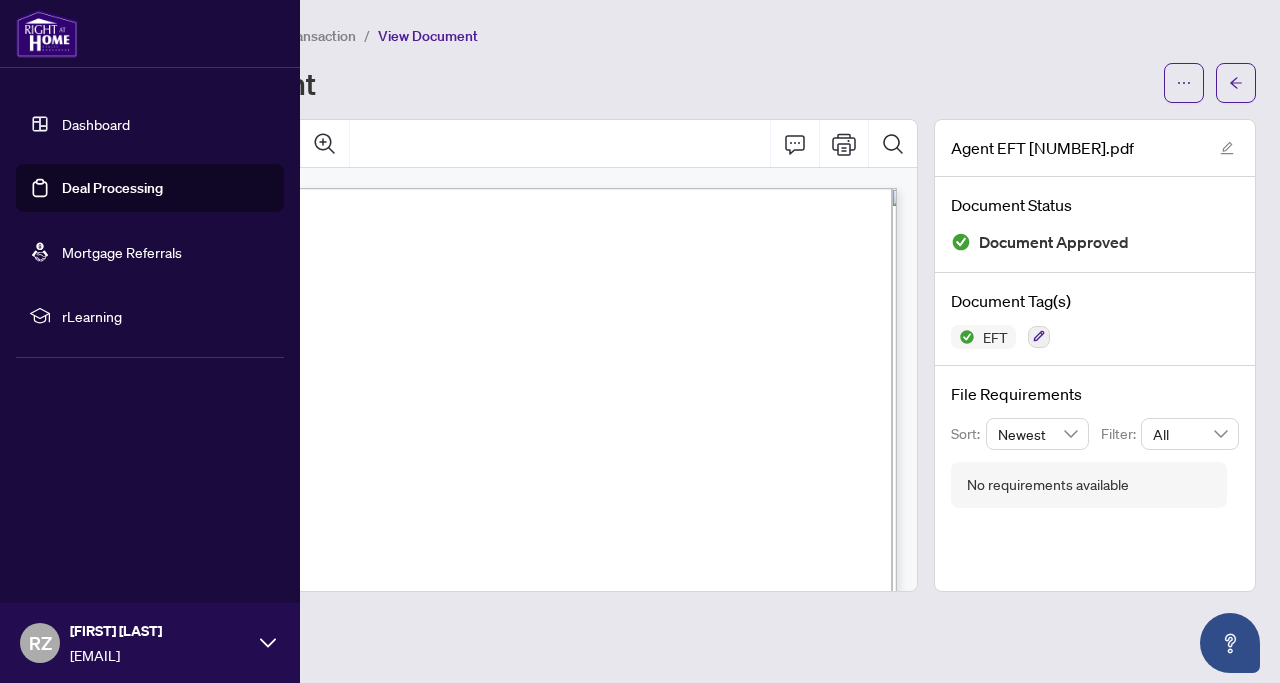 click on "Deal Processing" at bounding box center [112, 188] 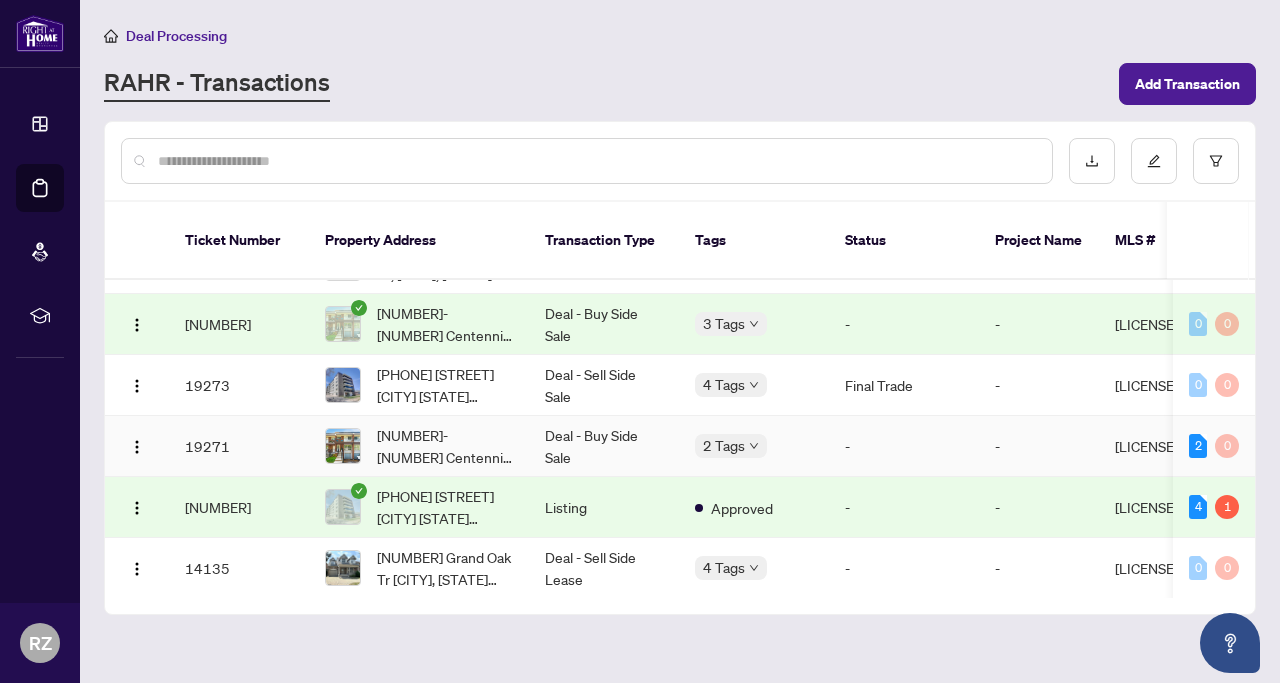 scroll, scrollTop: 325, scrollLeft: 0, axis: vertical 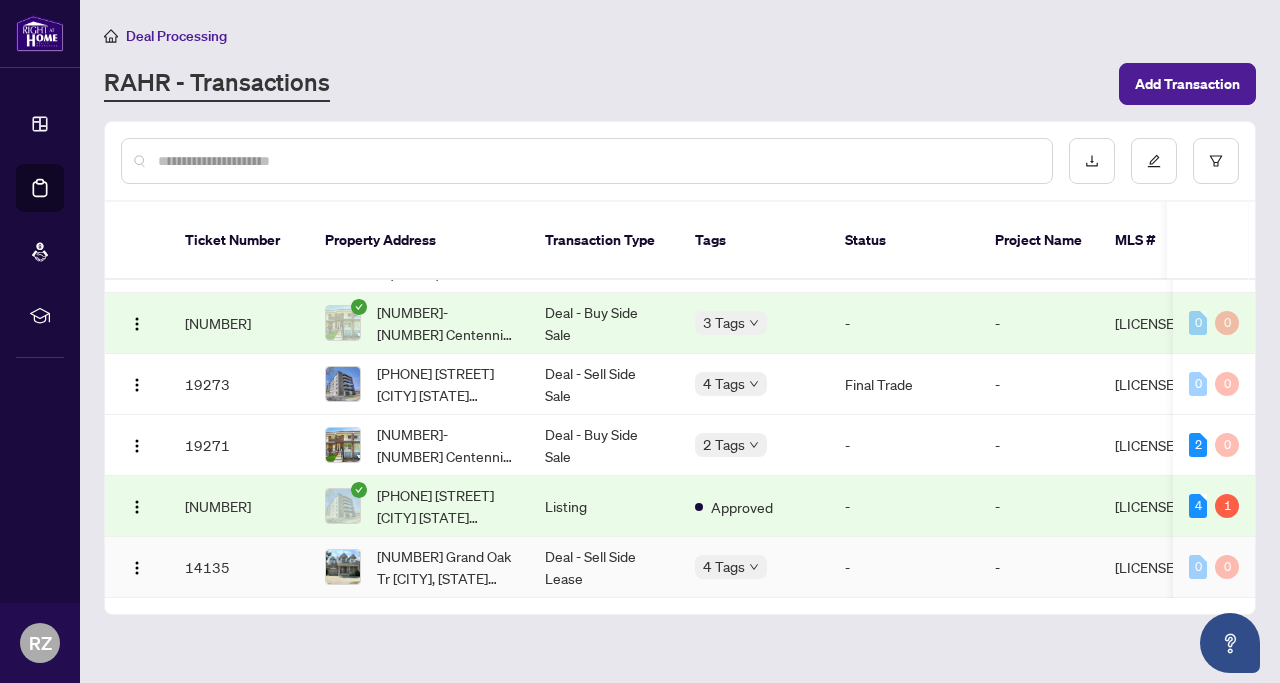 click on "-" at bounding box center [904, 567] 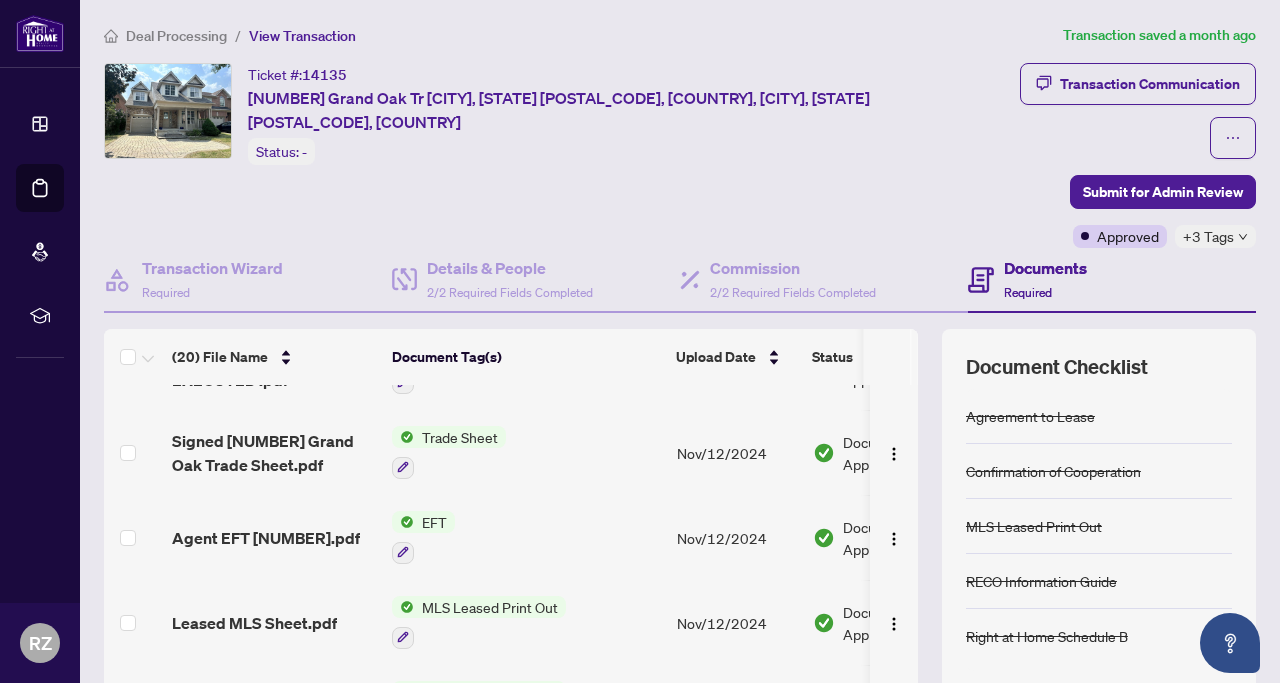scroll, scrollTop: 146, scrollLeft: 0, axis: vertical 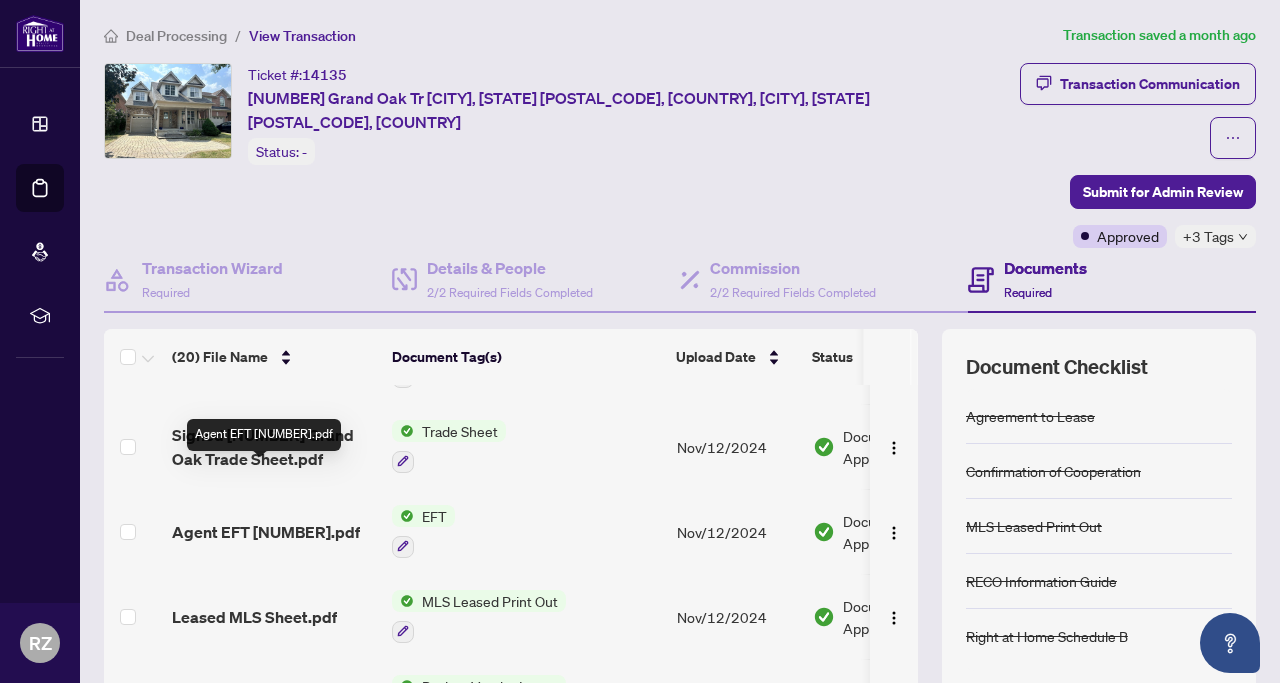 click on "Agent EFT [NUMBER].pdf" at bounding box center [266, 532] 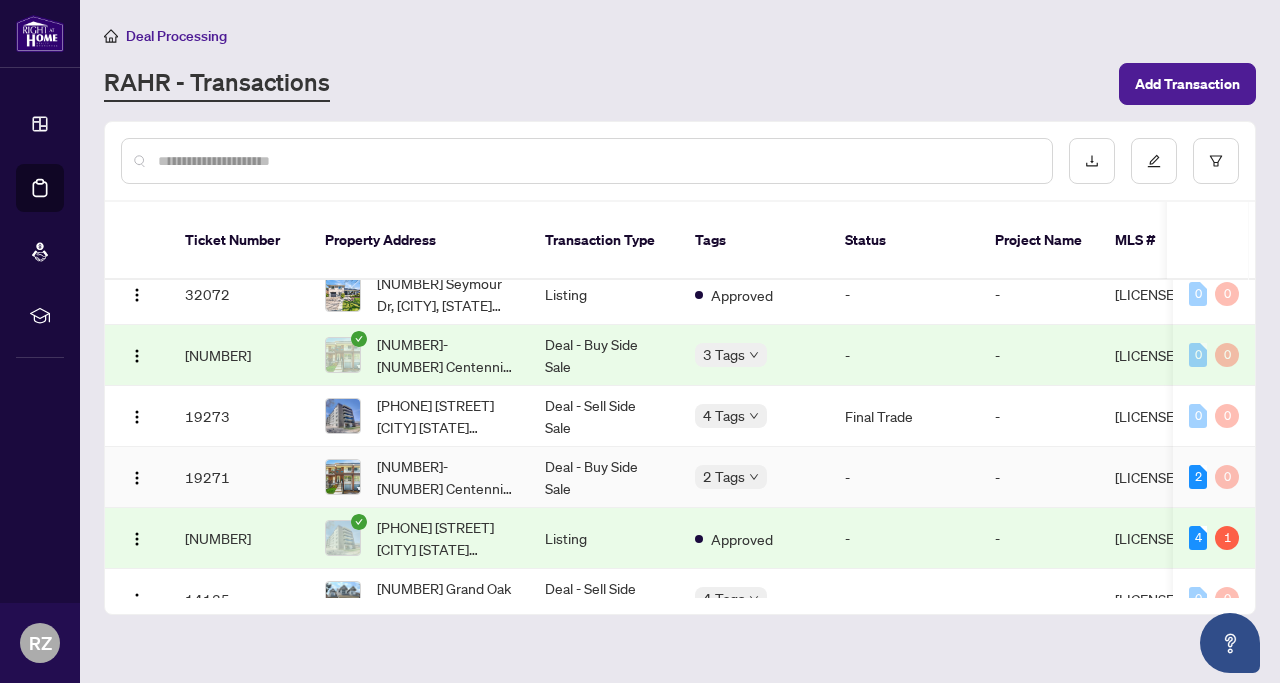 scroll, scrollTop: 267, scrollLeft: 1, axis: both 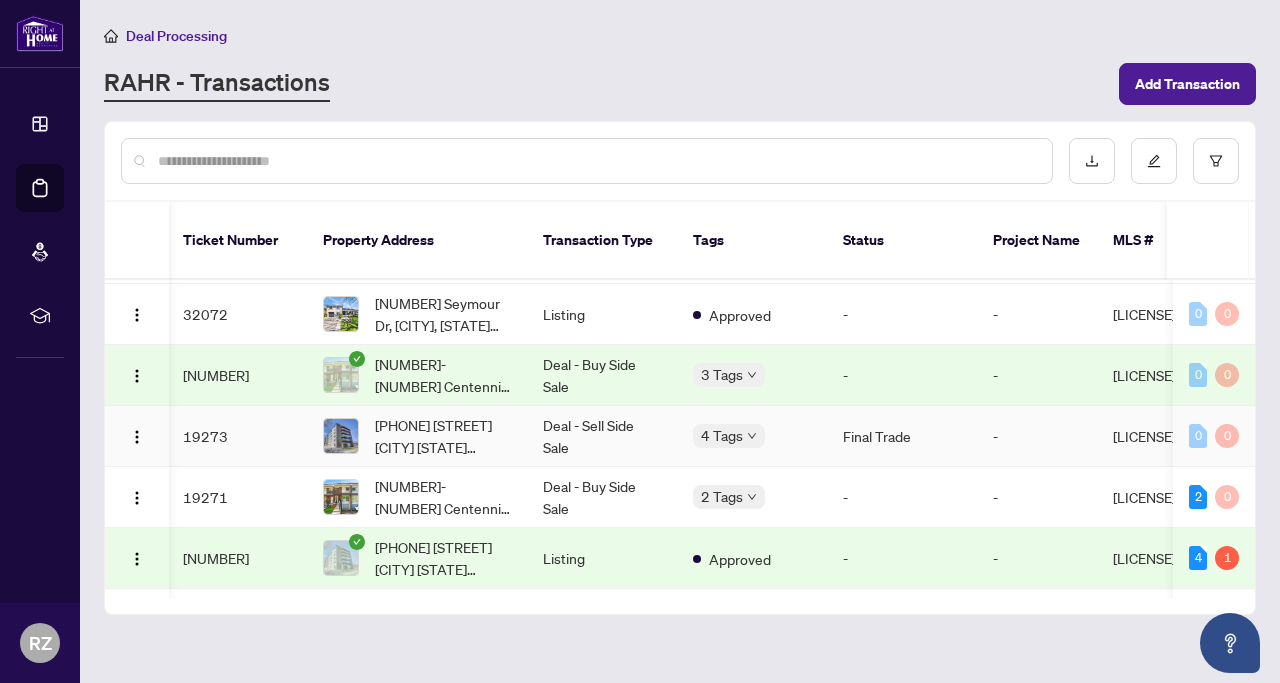 click on "Deal - Sell Side Sale" at bounding box center (602, 436) 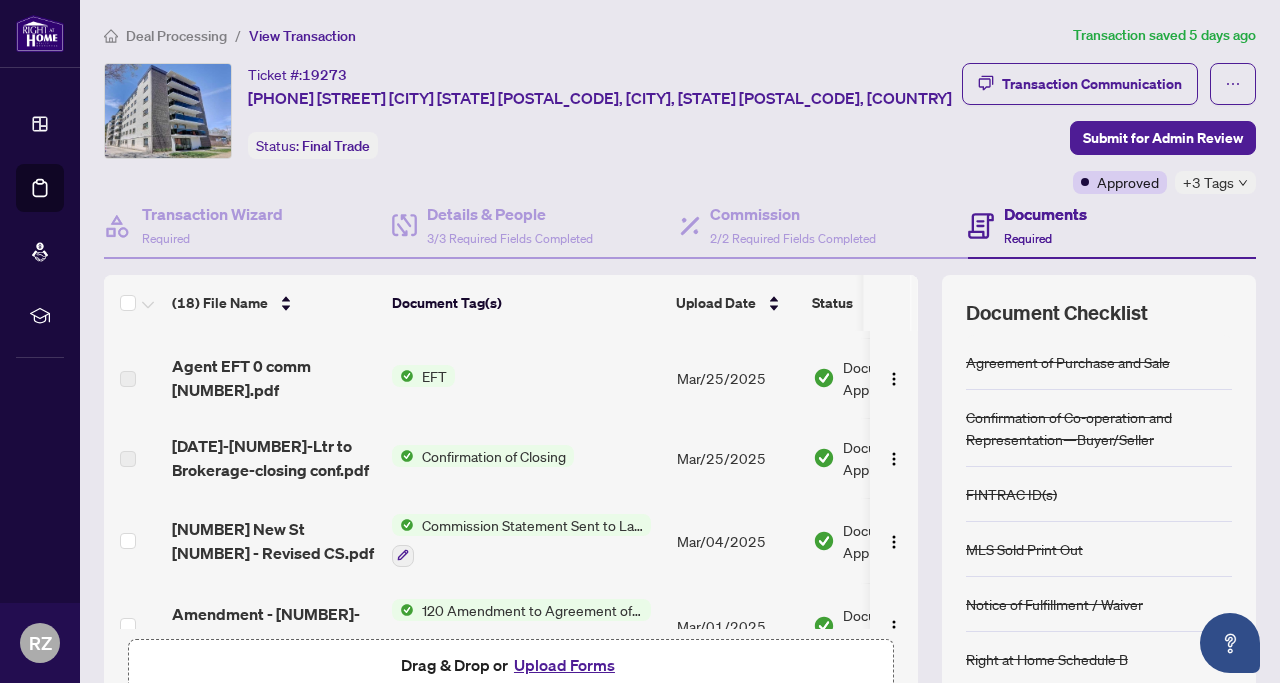 scroll, scrollTop: 0, scrollLeft: 0, axis: both 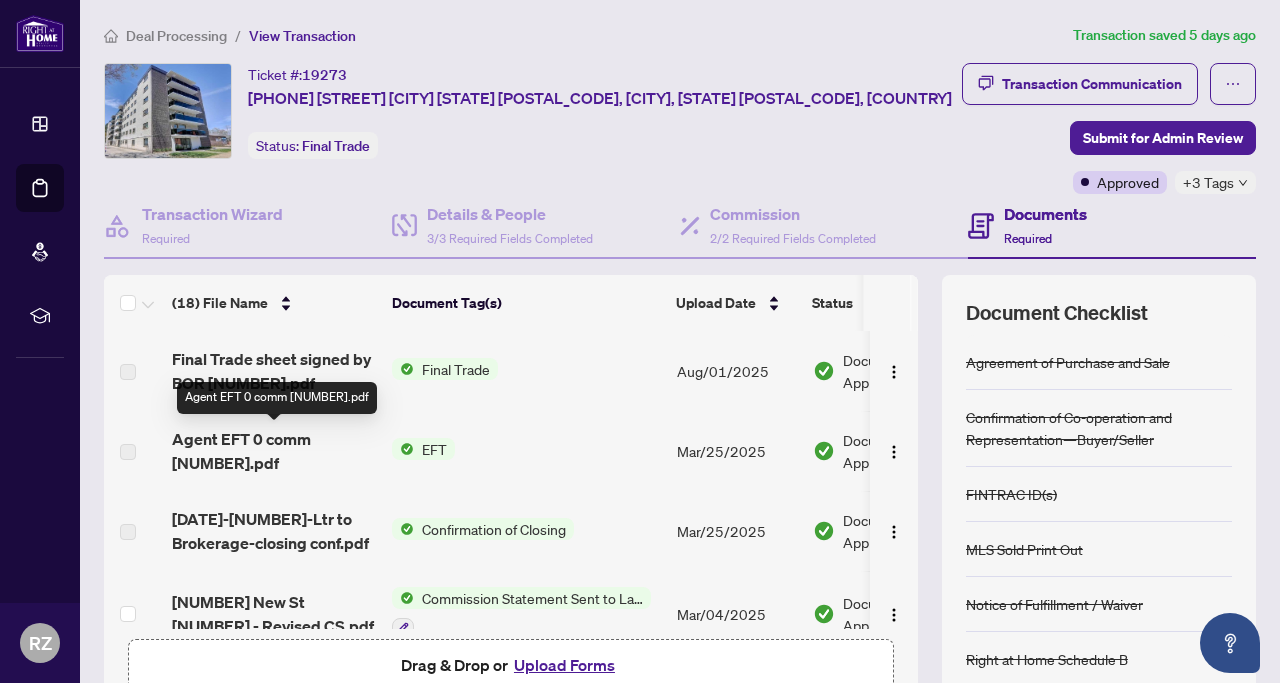 click on "Agent EFT 0 comm [NUMBER].pdf" at bounding box center (274, 451) 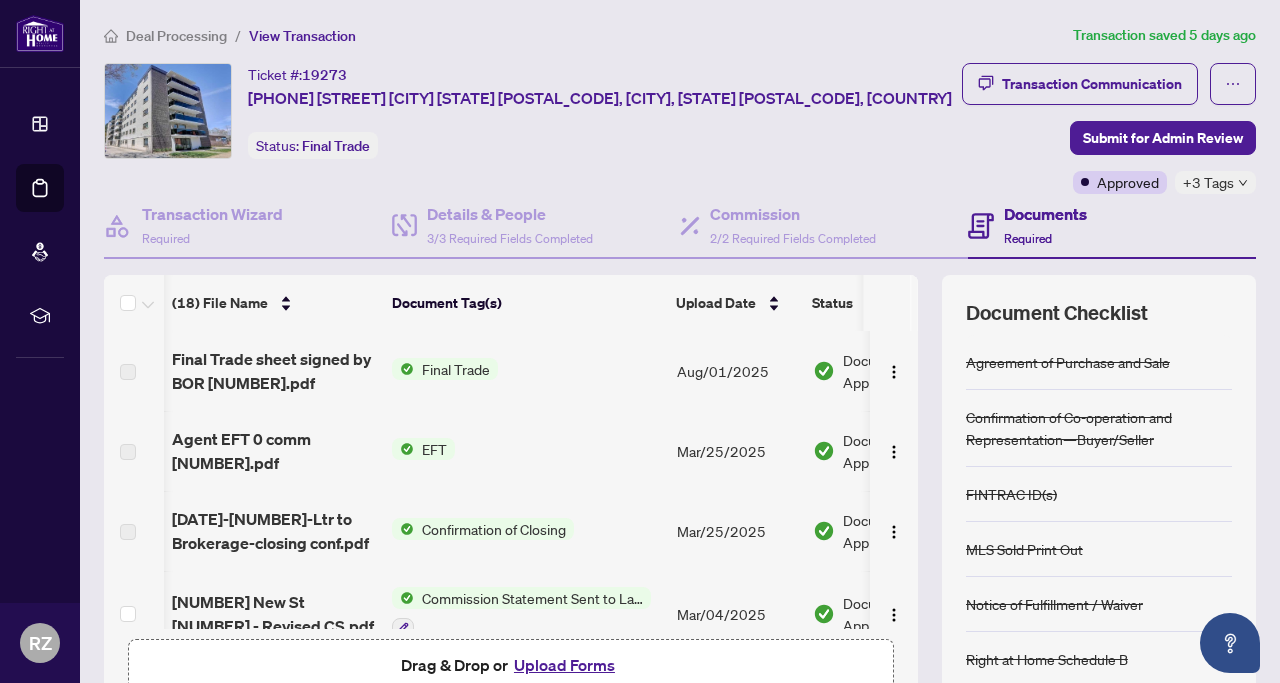scroll, scrollTop: 0, scrollLeft: 86, axis: horizontal 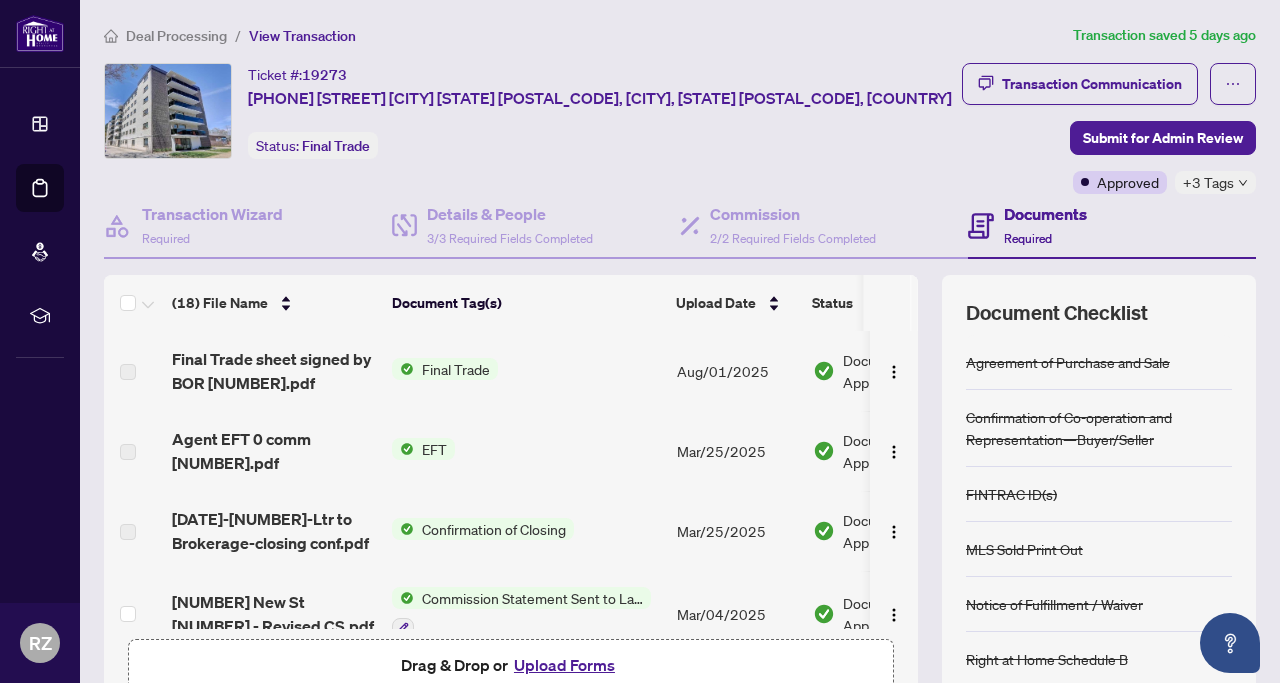 click on "EFT" at bounding box center [434, 449] 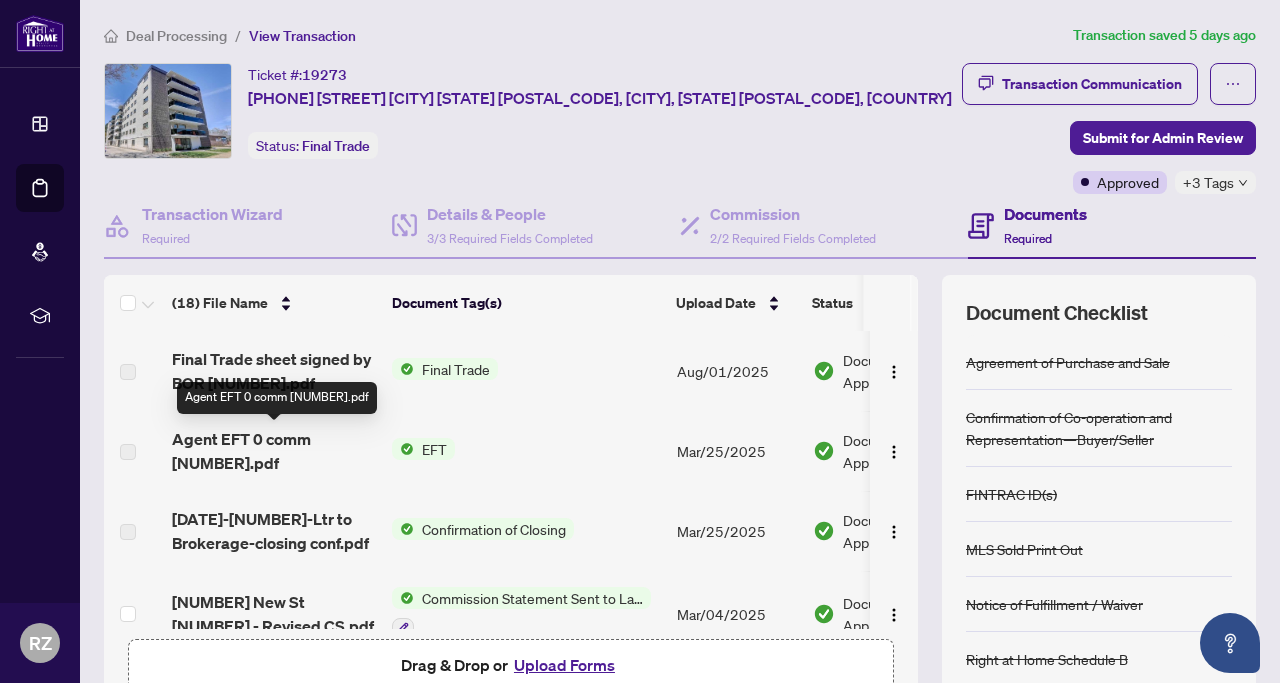 click on "Agent EFT 0 comm [NUMBER].pdf" at bounding box center [274, 451] 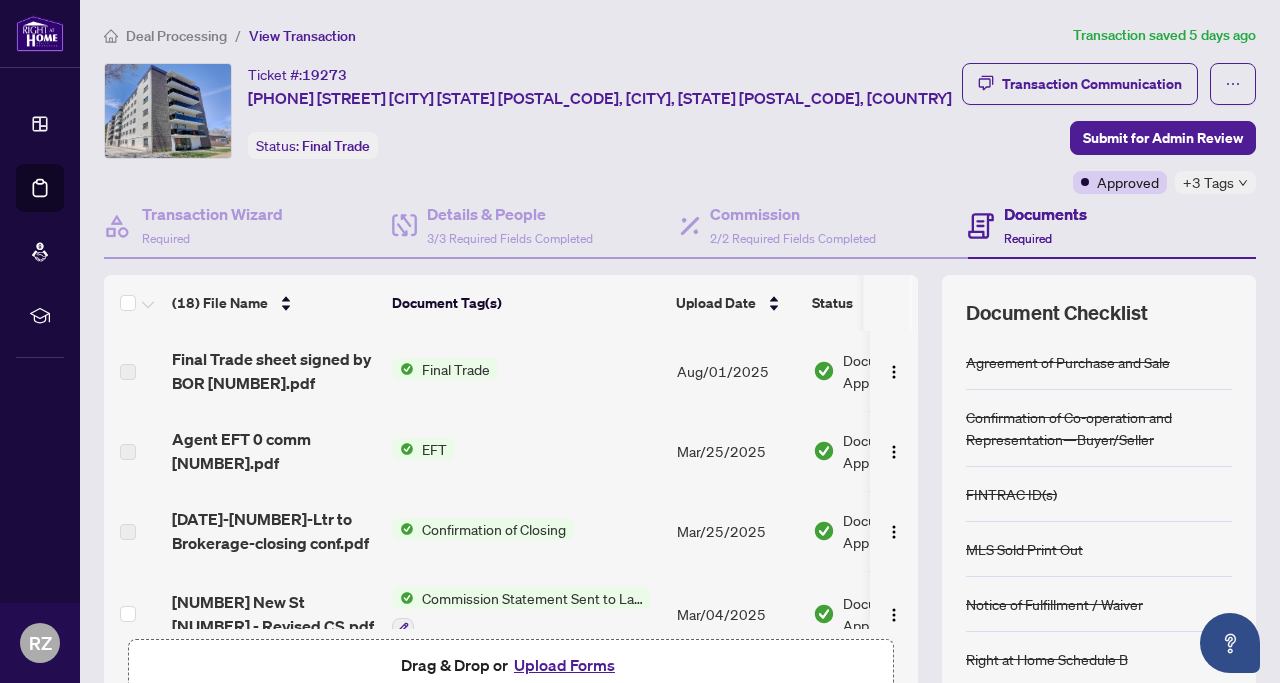 click at bounding box center [128, 452] 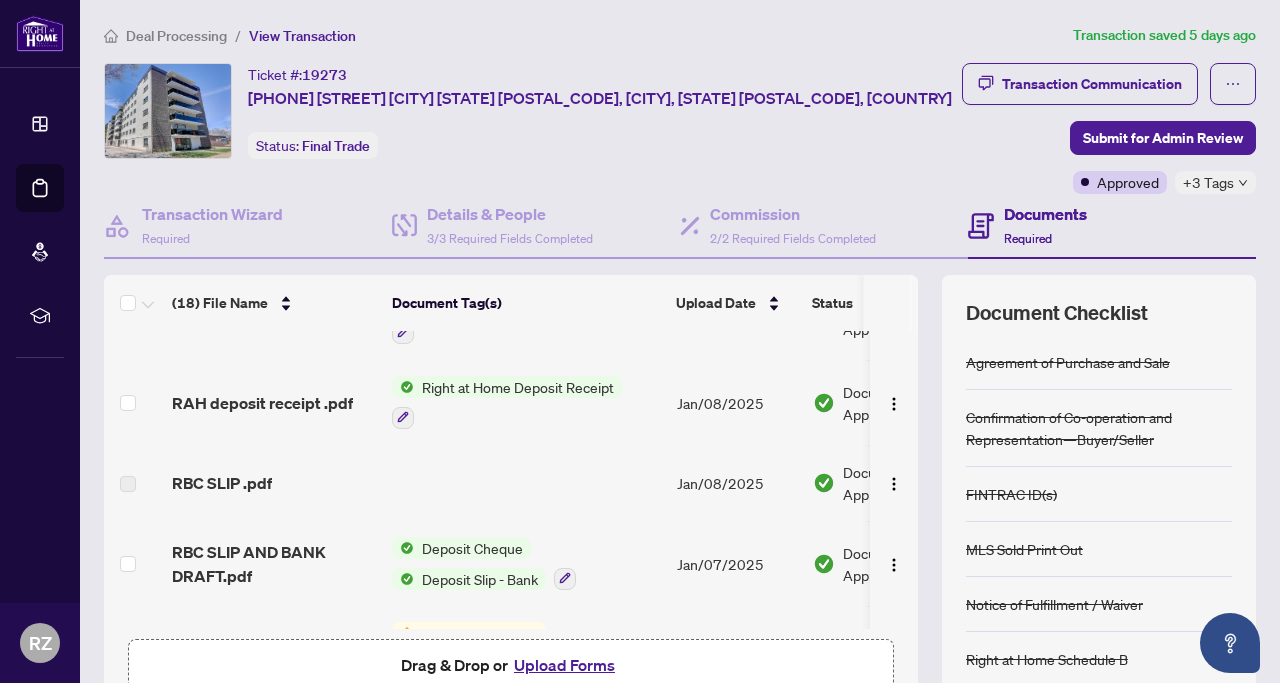 scroll, scrollTop: 1204, scrollLeft: 0, axis: vertical 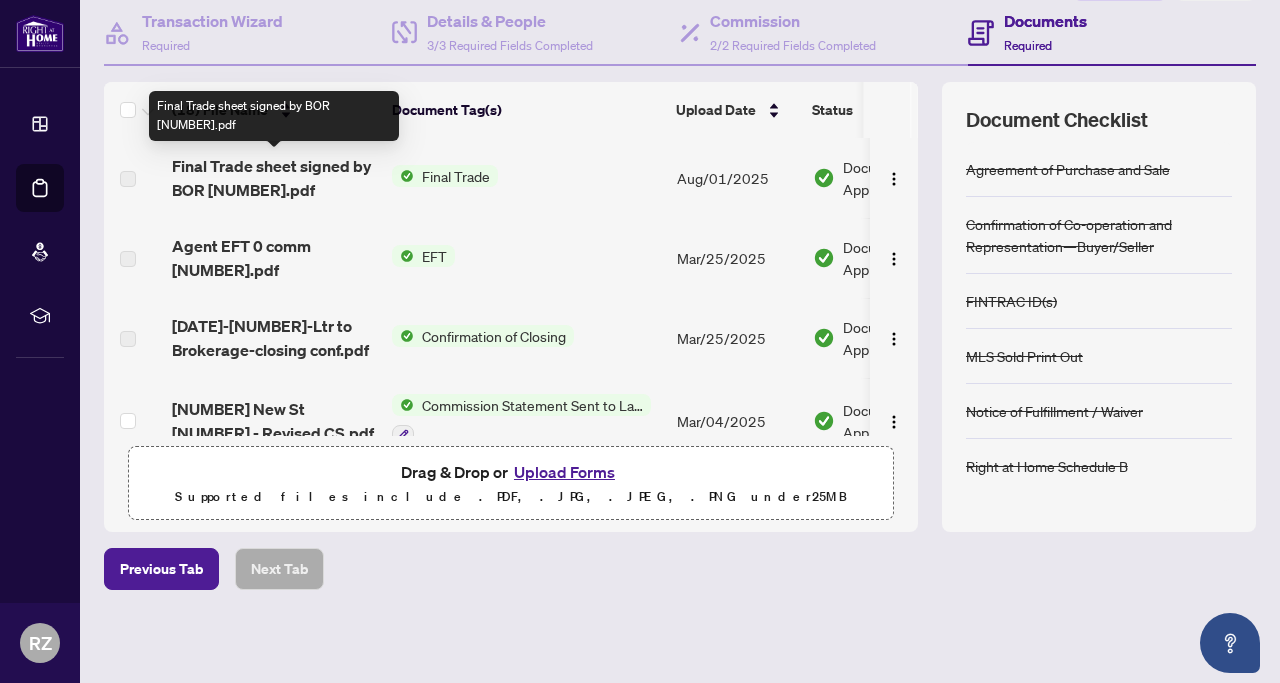 click on "Final Trade sheet signed by BOR [NUMBER].pdf" at bounding box center [274, 178] 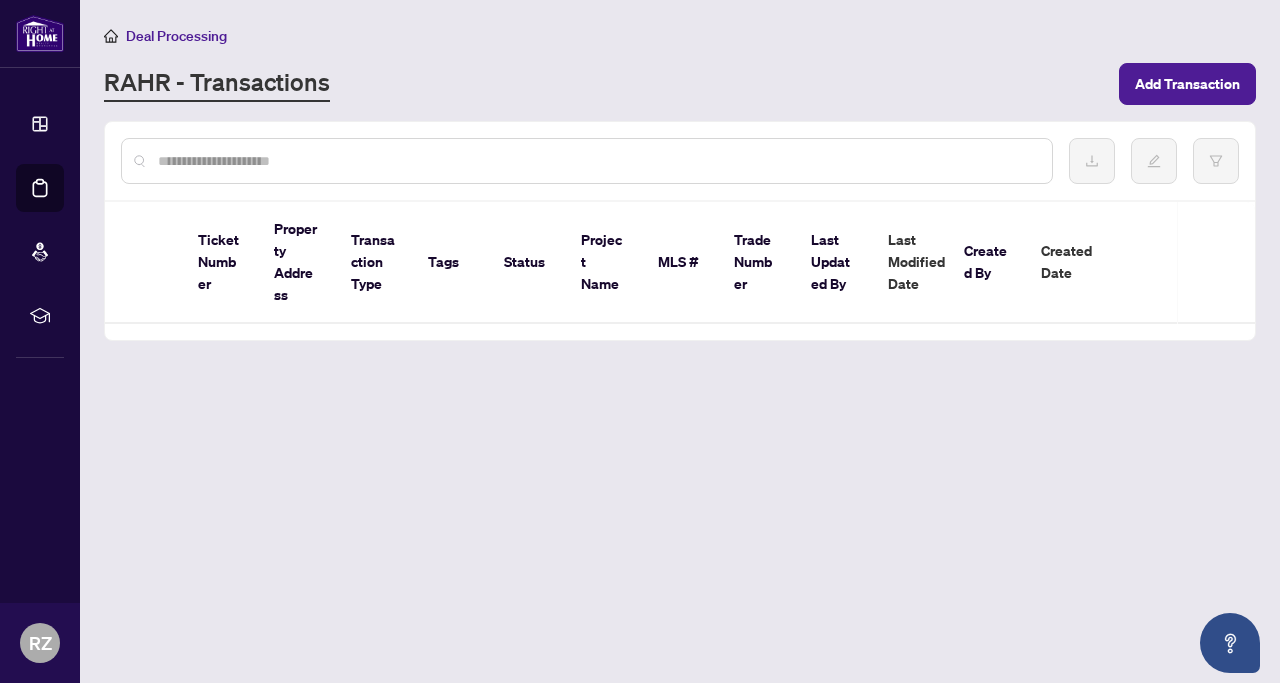 scroll, scrollTop: 0, scrollLeft: 0, axis: both 